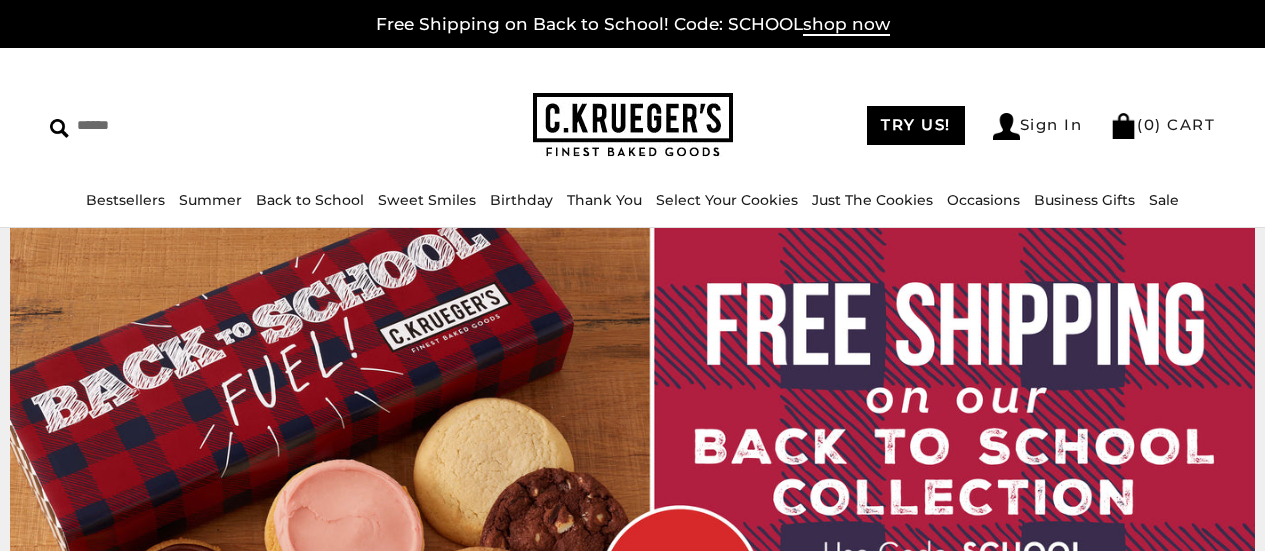 scroll, scrollTop: 0, scrollLeft: 0, axis: both 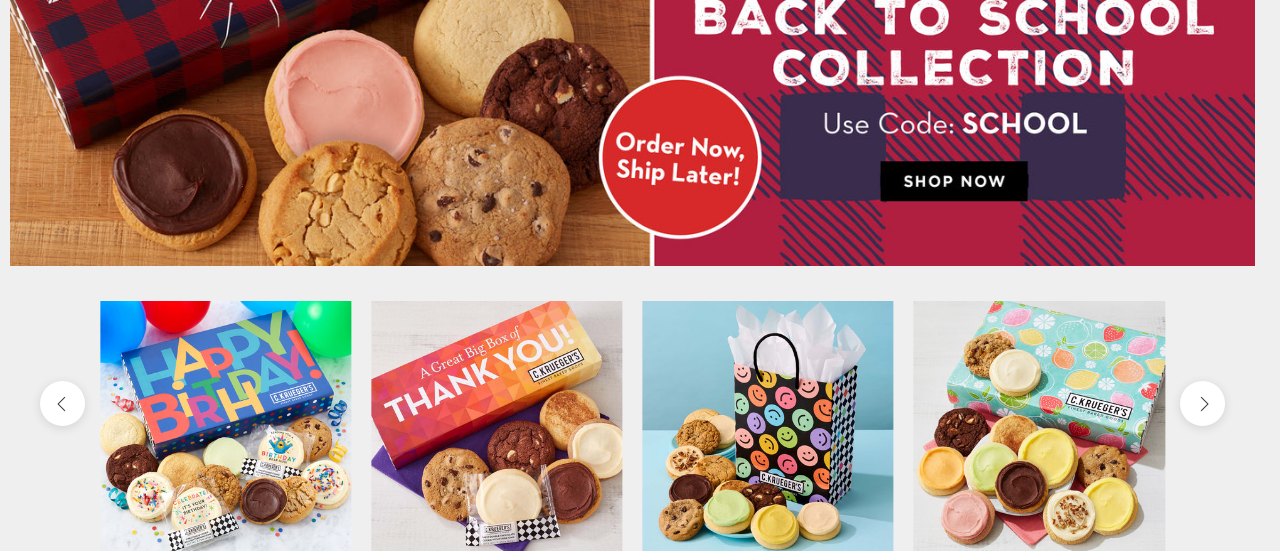 click on "Skip to content
******
Bestsellers Summer
Summer Vibes Summer Garden Hello Sunshine Patriotic
Back to School Sweet Smiles Birthday
ALL Birthday Gifts Celebration Collection Best Wishes Collection
Thank You
ALL Thank You Gifts NEW! Box of Thanks Thanks For Being Awesome Thanks! You're a Star Thanks! Thanks! Harlequin Thank You
Select Your Cookies Just The Cookies Occasions
HOLIDAY GIFTS
Summer Gifts Baby Birthday" at bounding box center [632, 275] 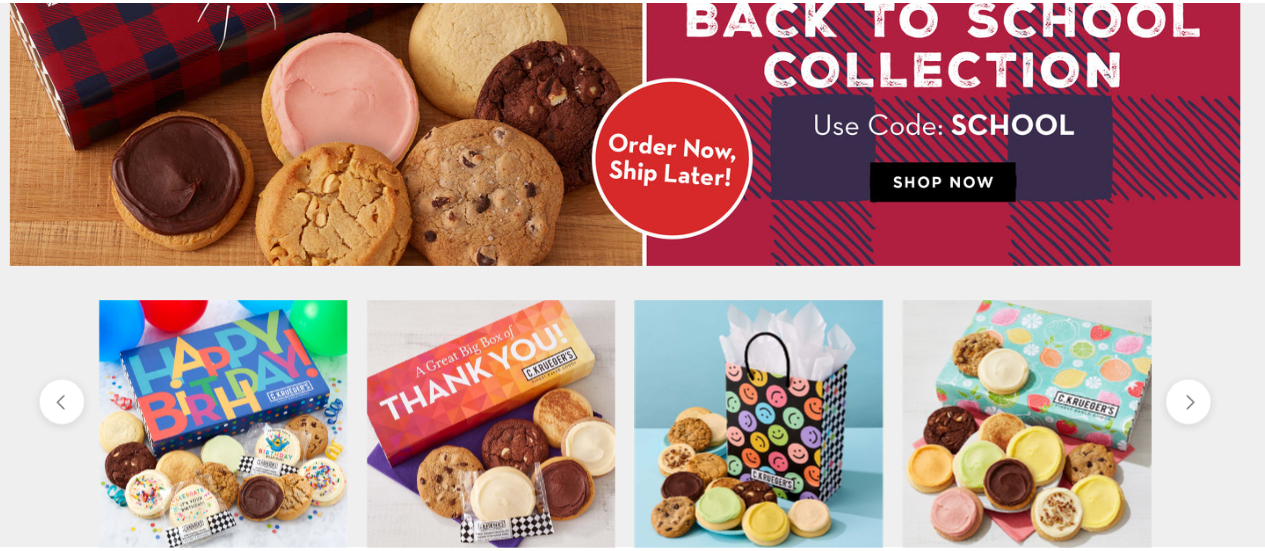 scroll, scrollTop: 428, scrollLeft: 0, axis: vertical 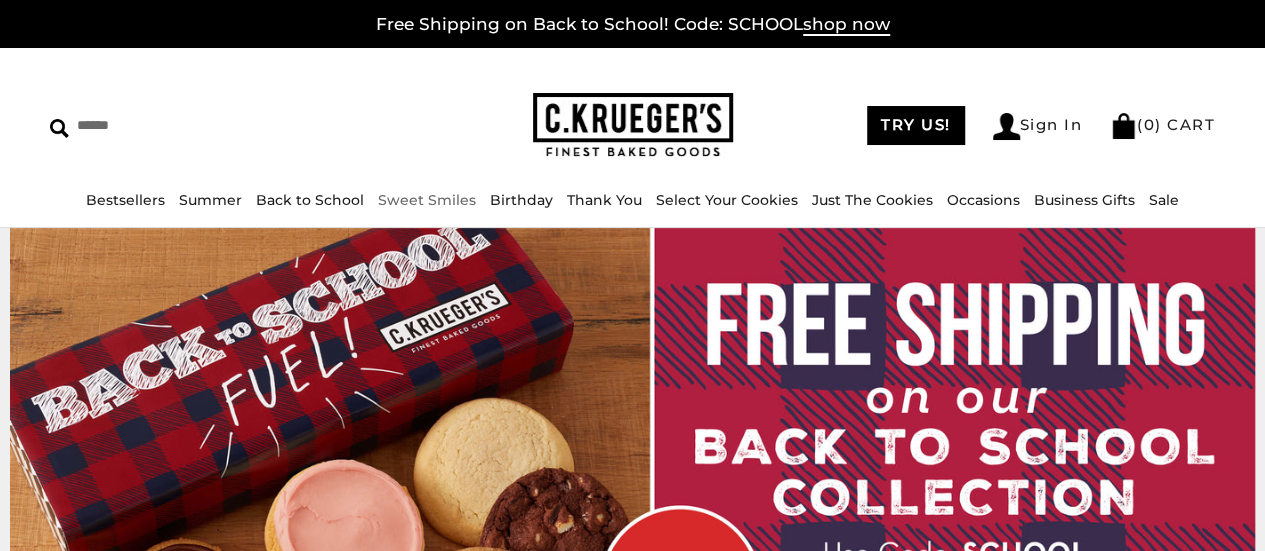 click on "Sweet Smiles" at bounding box center [427, 200] 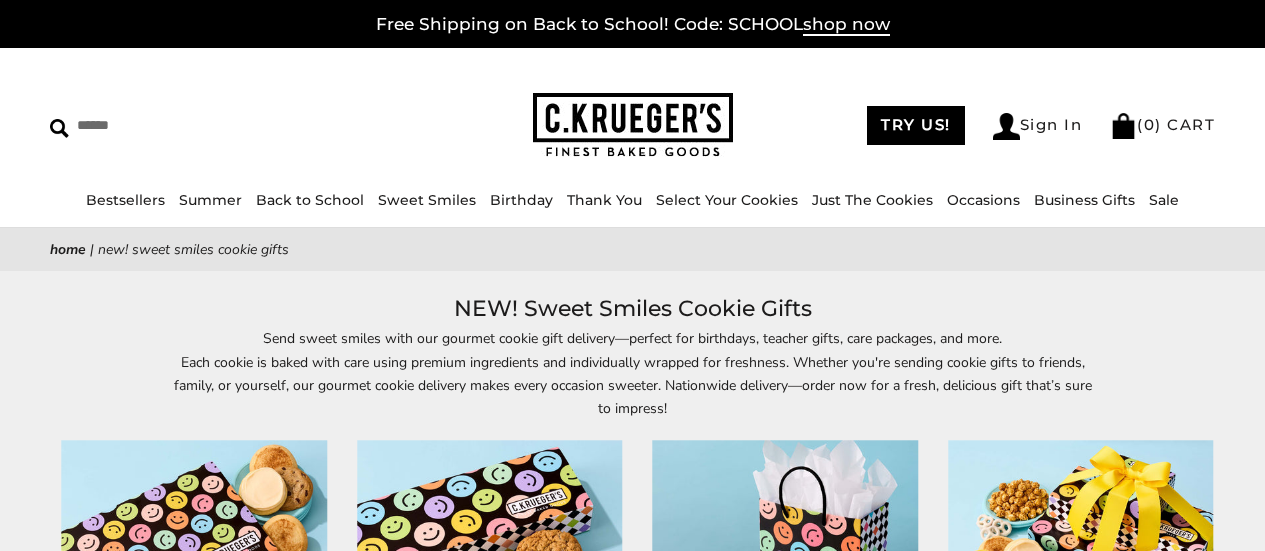 scroll, scrollTop: 0, scrollLeft: 0, axis: both 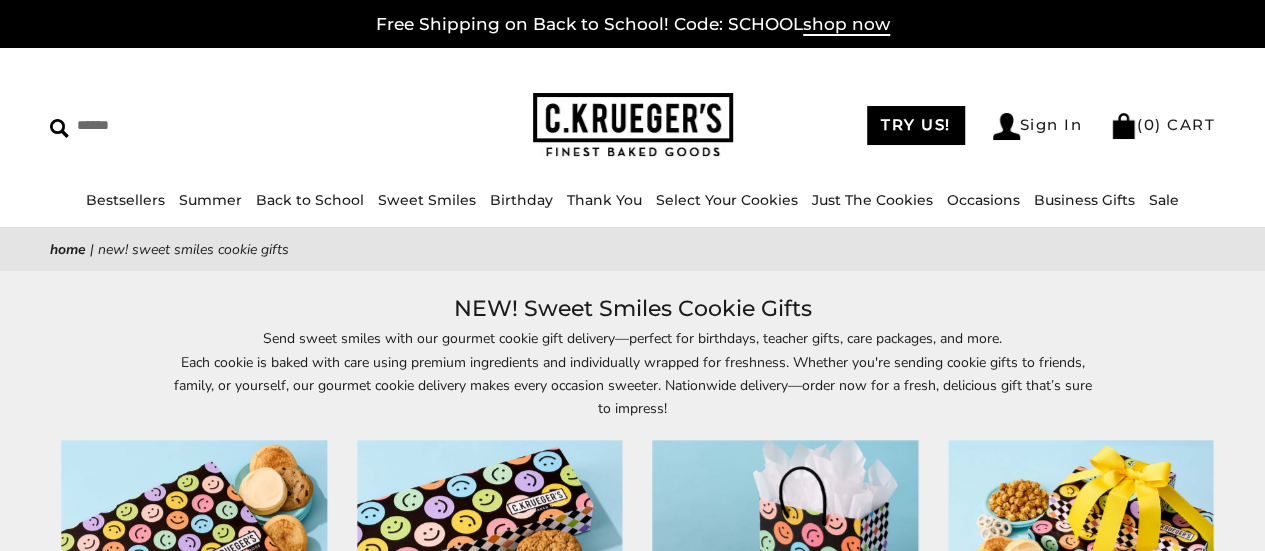 drag, startPoint x: 1272, startPoint y: 83, endPoint x: 1226, endPoint y: -14, distance: 107.35455 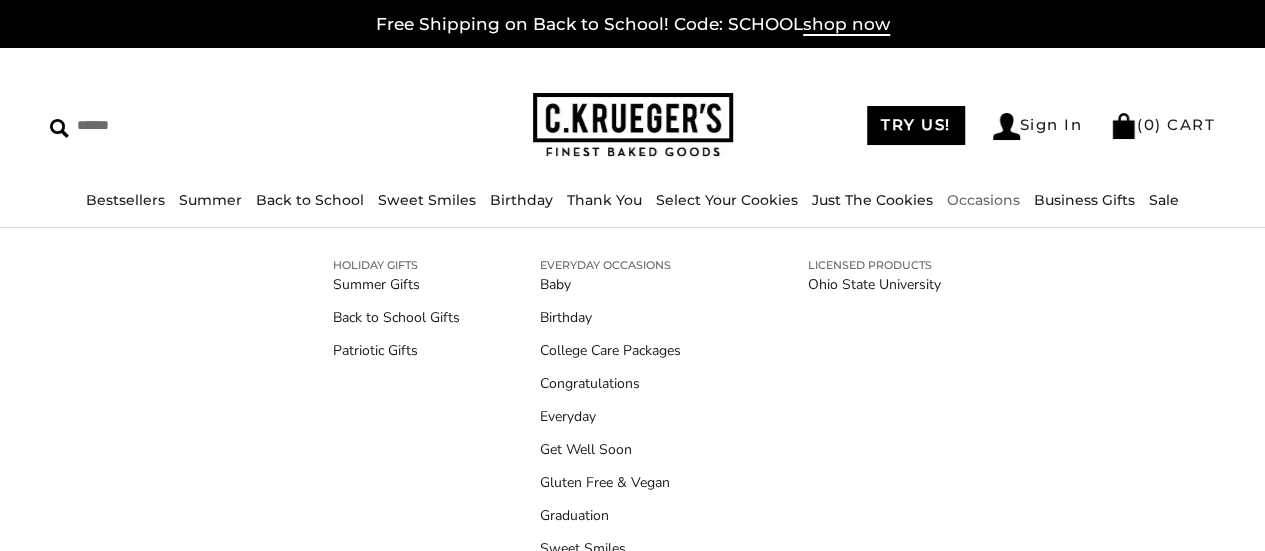 click on "Occasions" at bounding box center [983, 200] 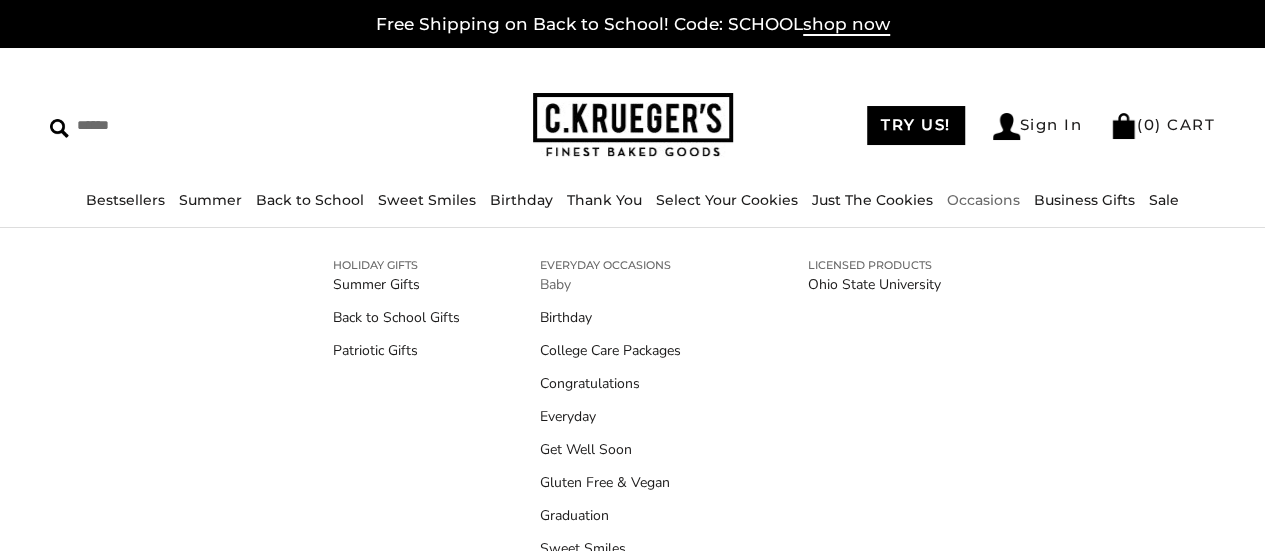 click on "Baby" at bounding box center (634, 284) 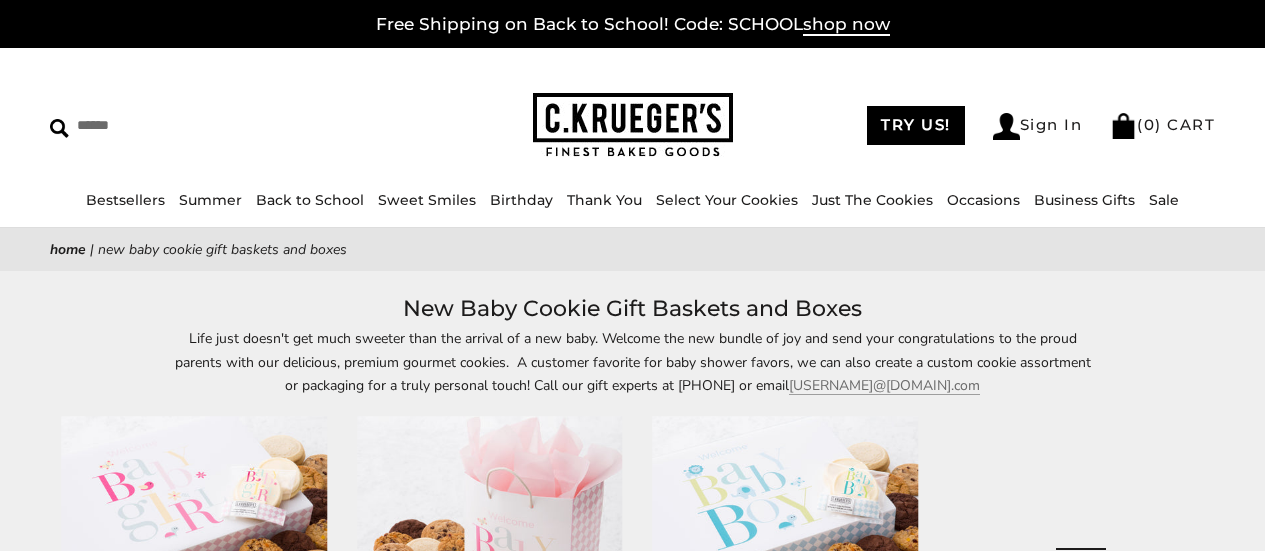 scroll, scrollTop: 0, scrollLeft: 0, axis: both 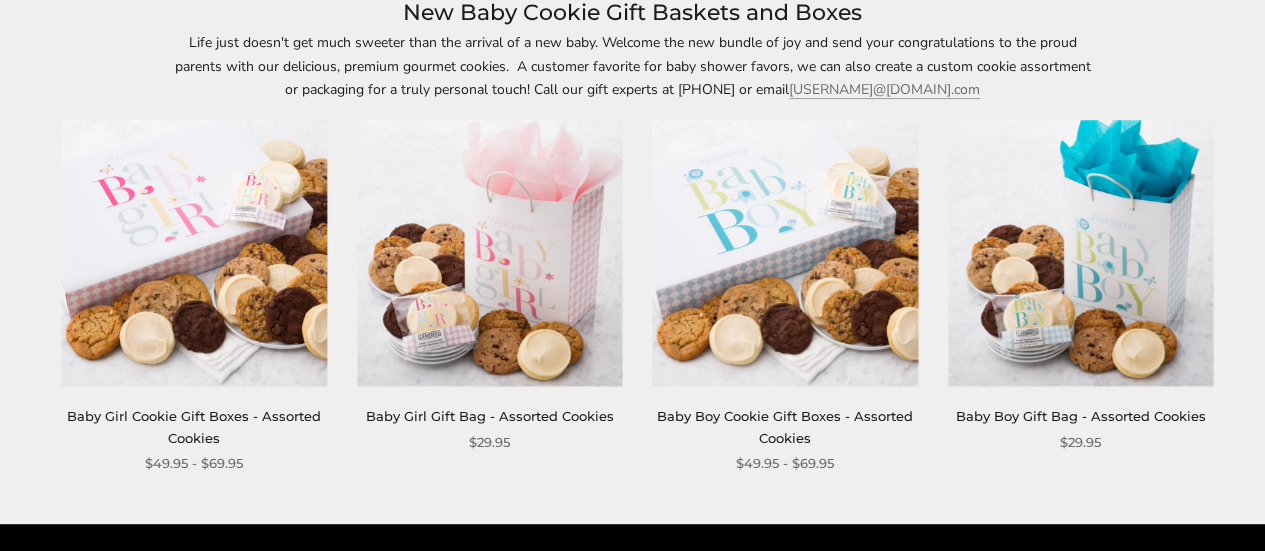 click on "Baby Girl Cookie Gift Boxes - Assorted Cookies" at bounding box center (194, 426) 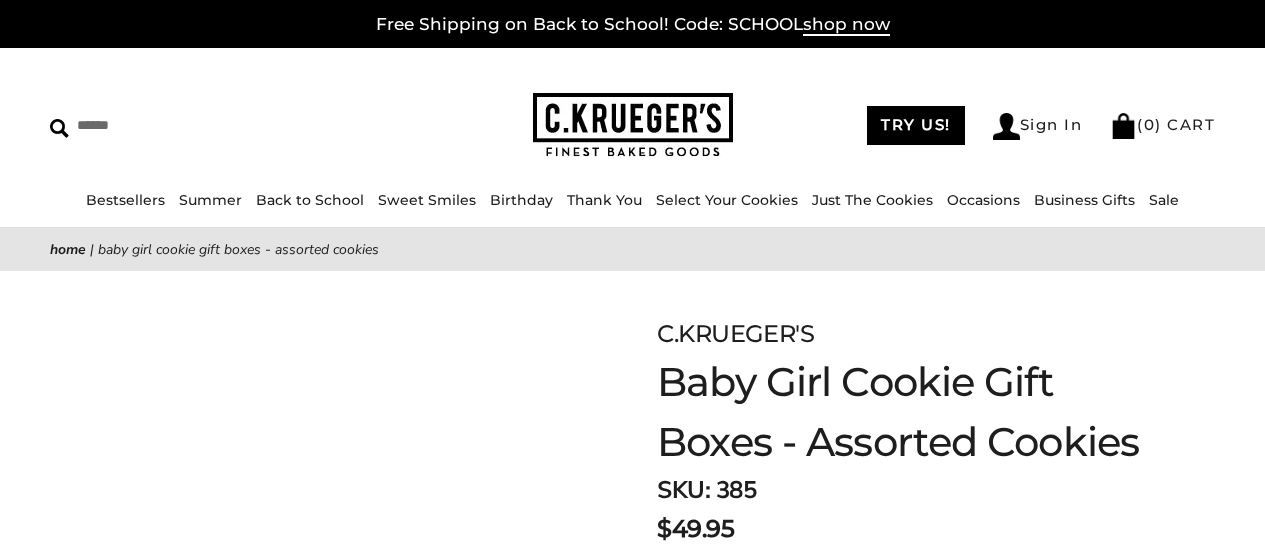 scroll, scrollTop: 0, scrollLeft: 0, axis: both 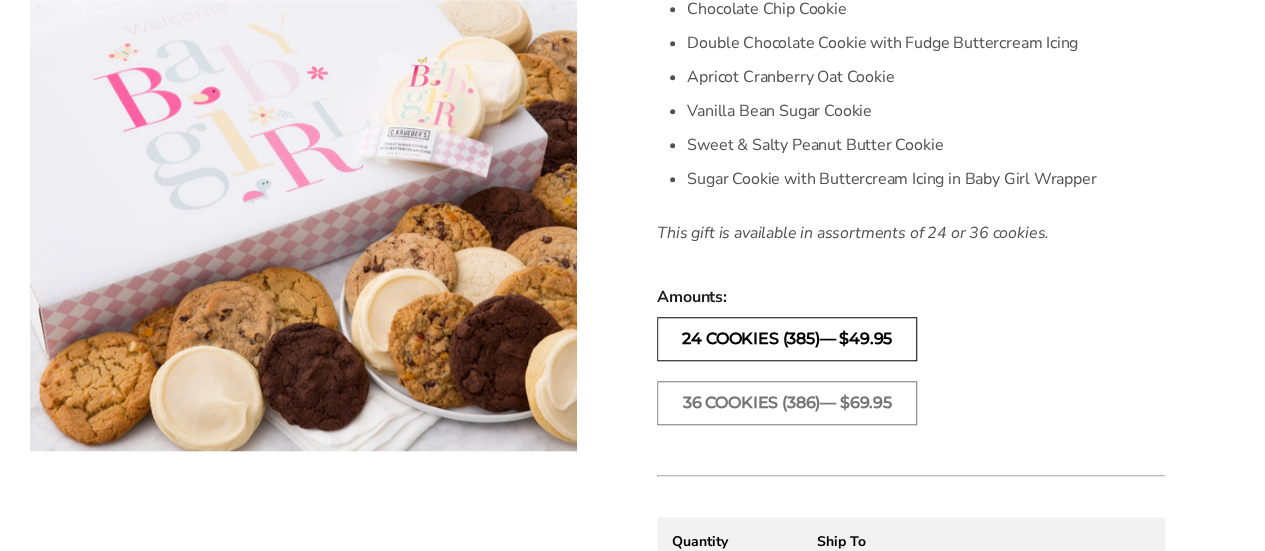 click on "24 Cookies (385)— $49.95" at bounding box center (787, 339) 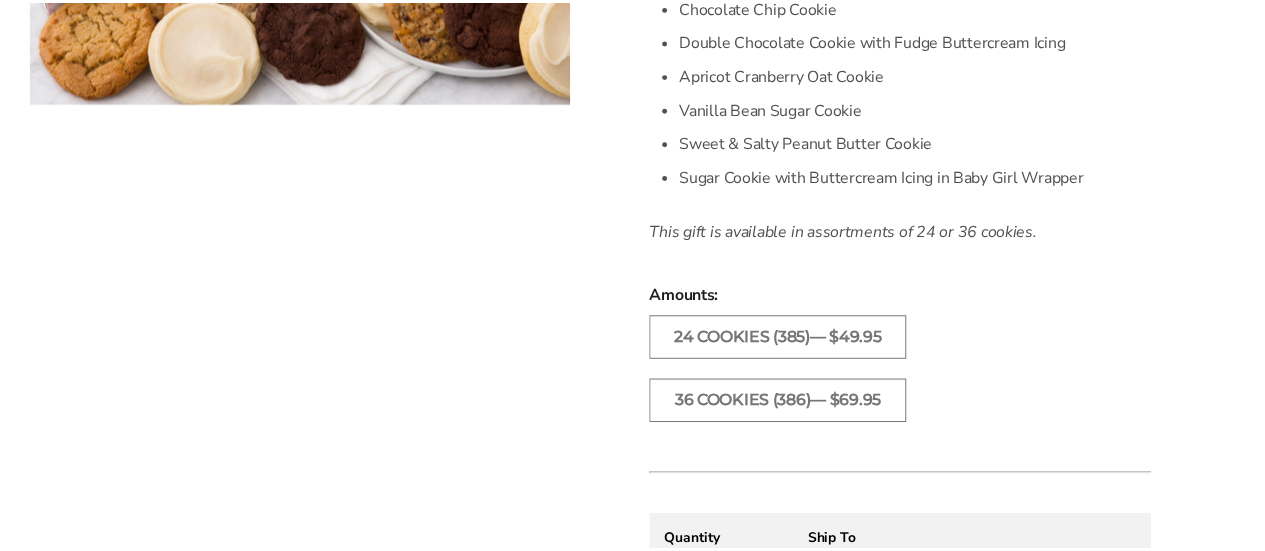 scroll, scrollTop: 662, scrollLeft: 0, axis: vertical 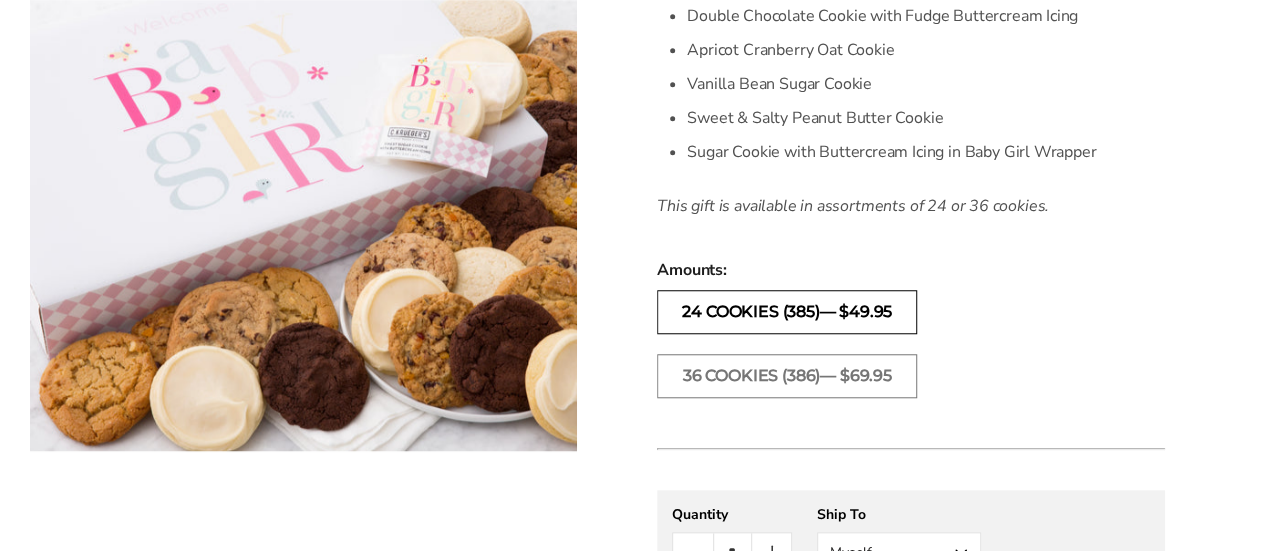 click on "24 Cookies (385)— $49.95" at bounding box center [787, 312] 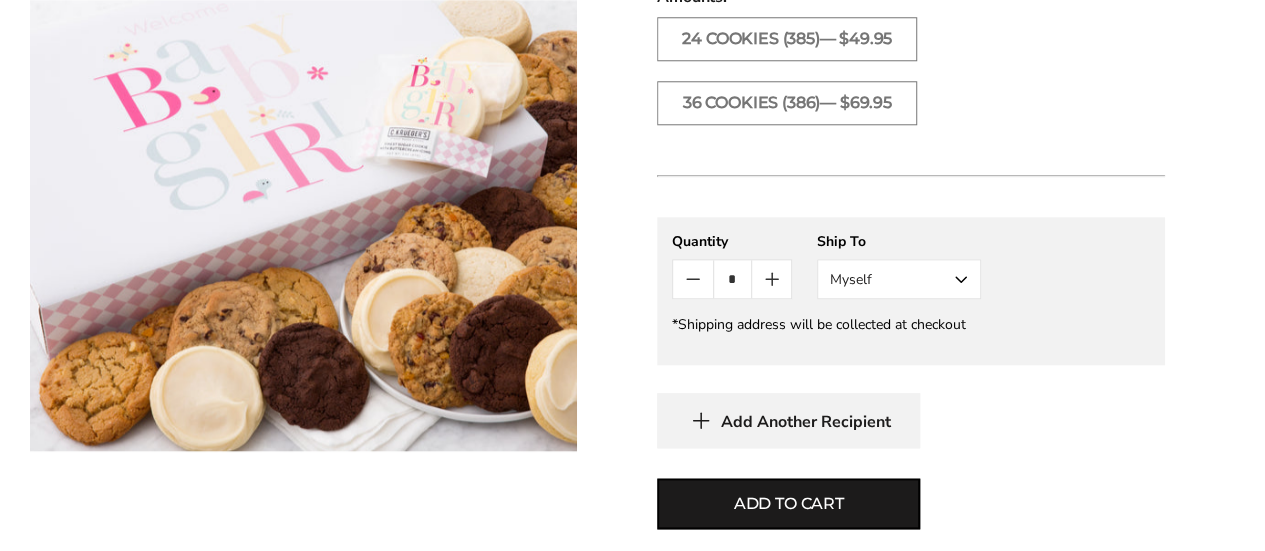 scroll, scrollTop: 988, scrollLeft: 0, axis: vertical 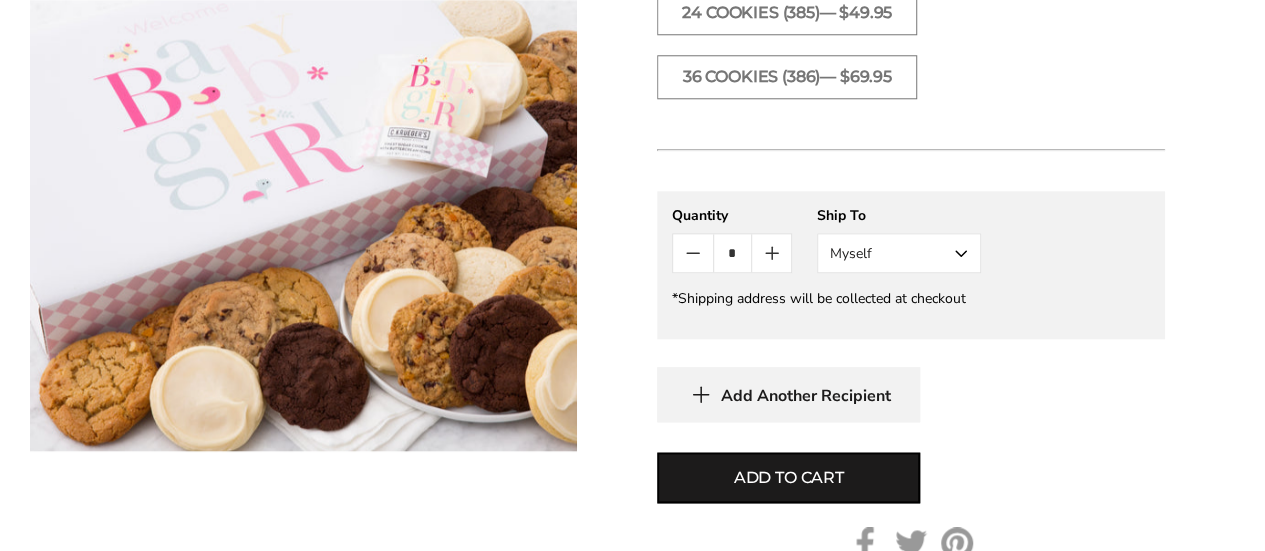click on "Myself" at bounding box center [899, 253] 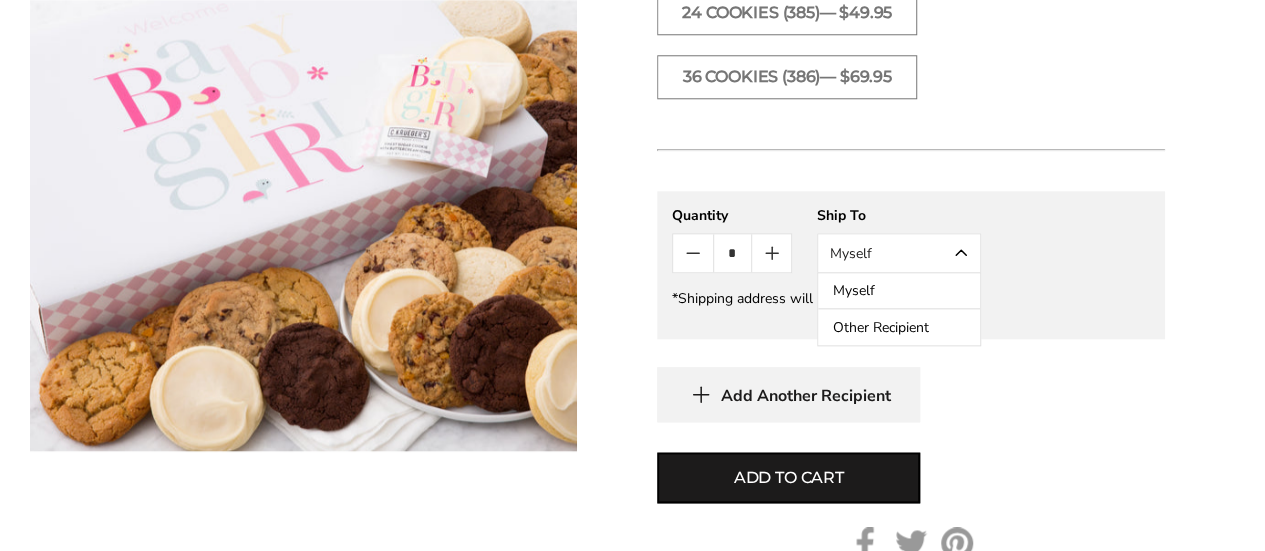 click on "Other Recipient" at bounding box center (899, 327) 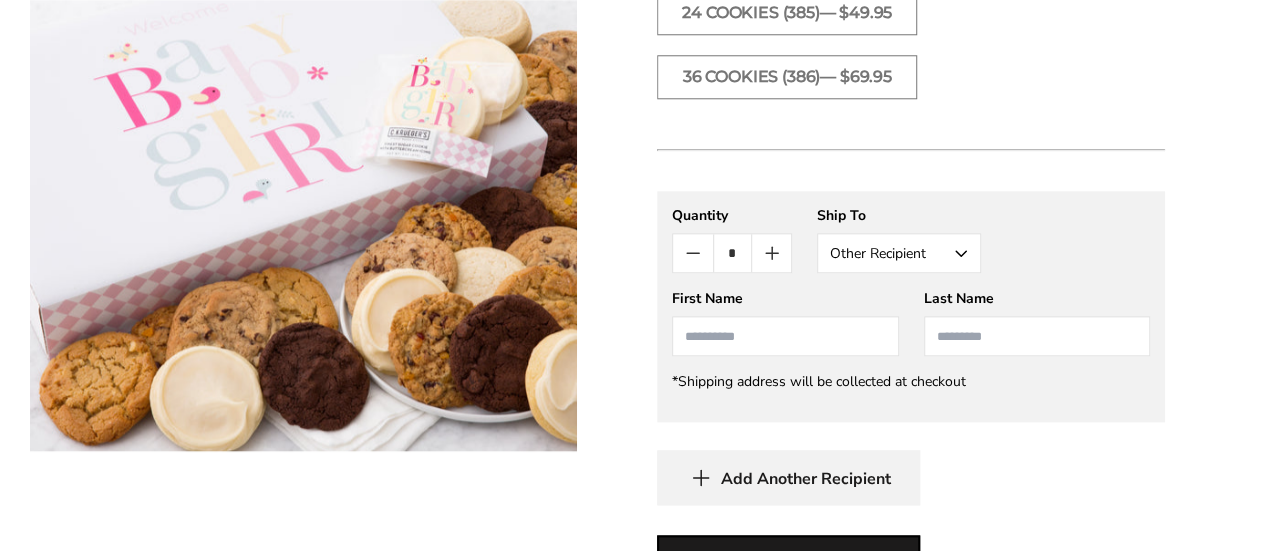 click at bounding box center (785, 336) 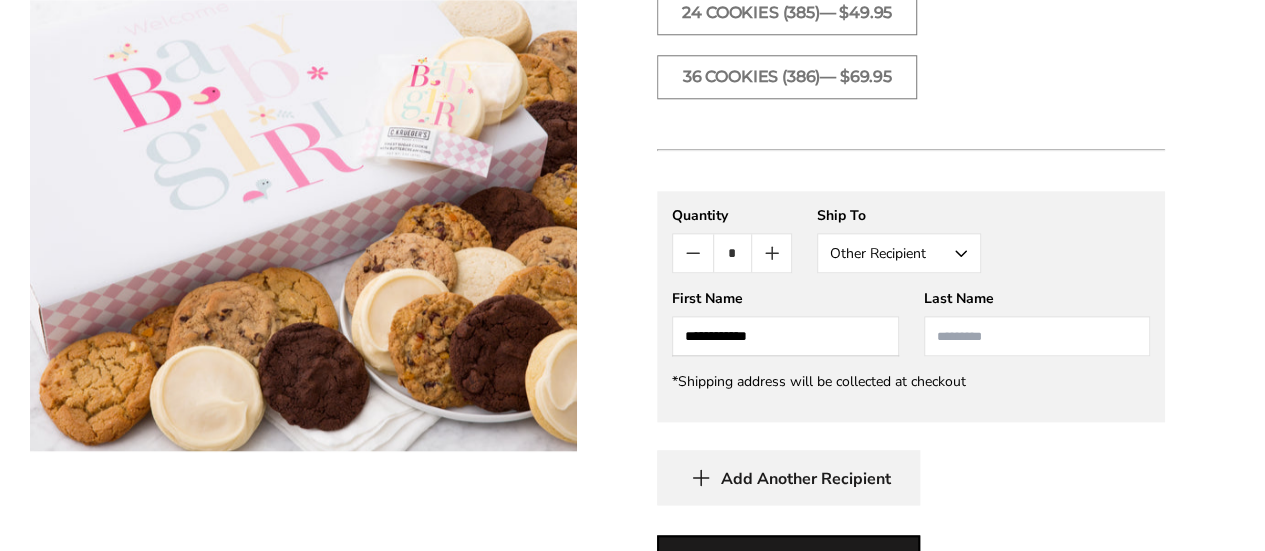 type on "**********" 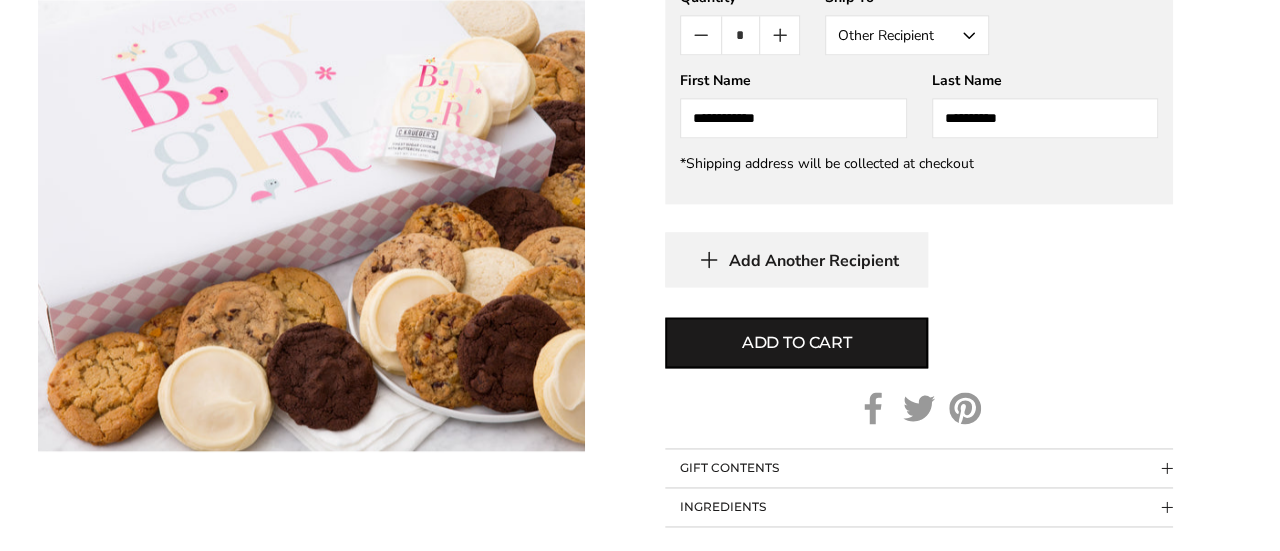 scroll, scrollTop: 1218, scrollLeft: 0, axis: vertical 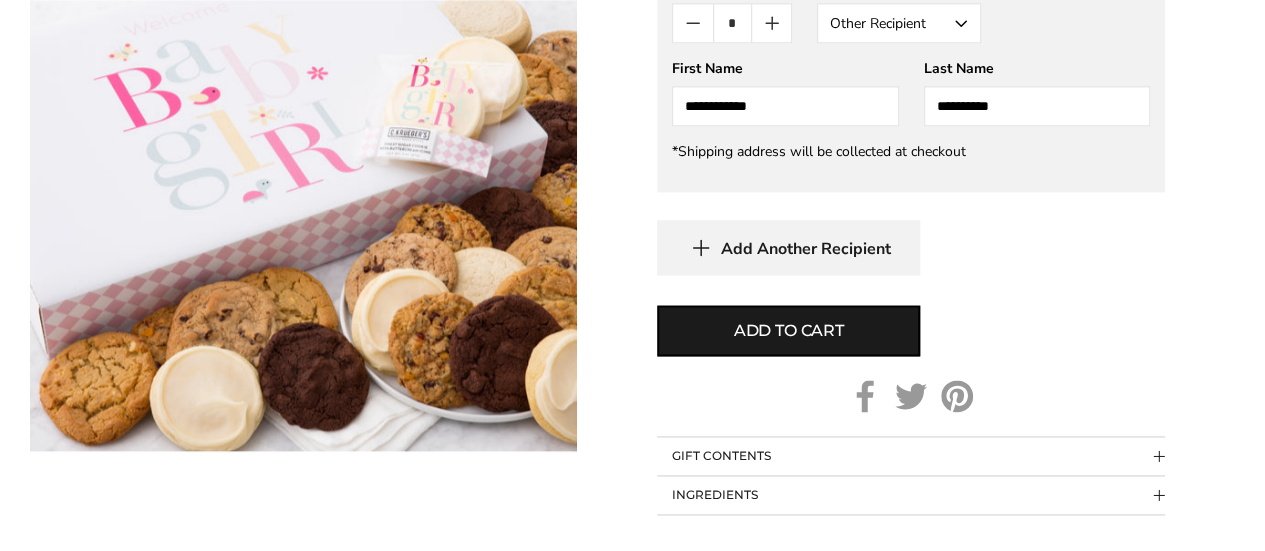 type on "**********" 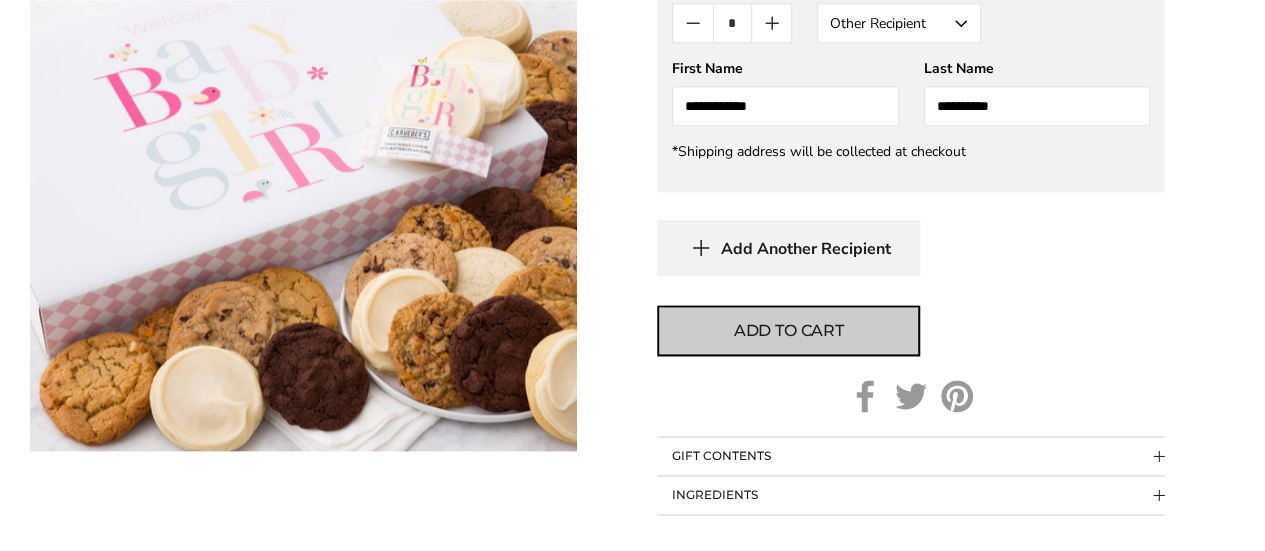 click on "Add to cart" at bounding box center (789, 331) 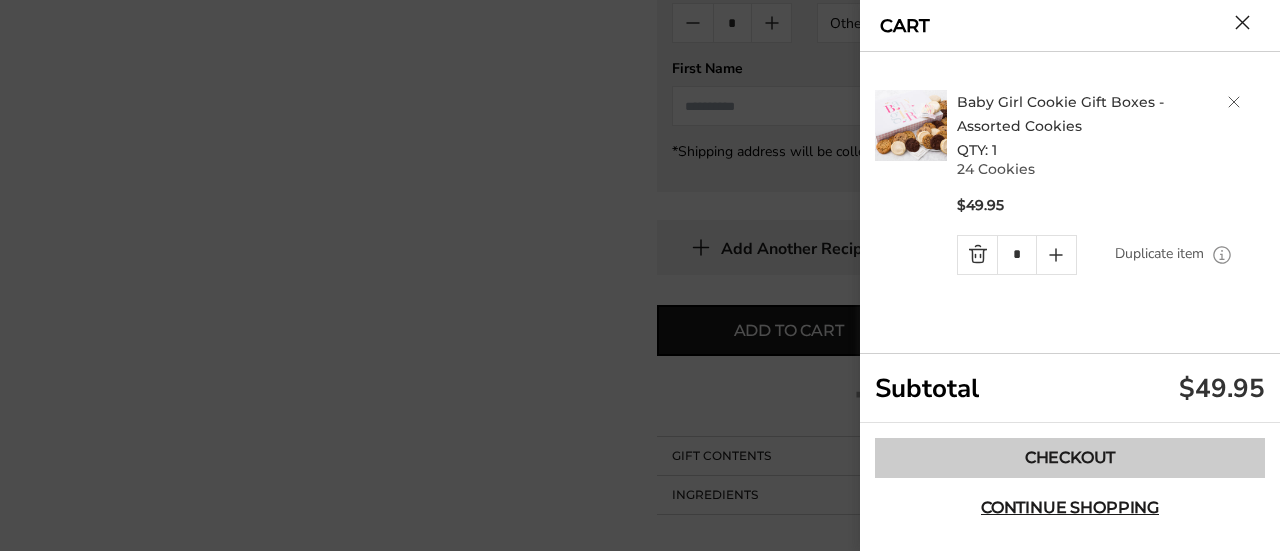 click on "Checkout" at bounding box center (1070, 458) 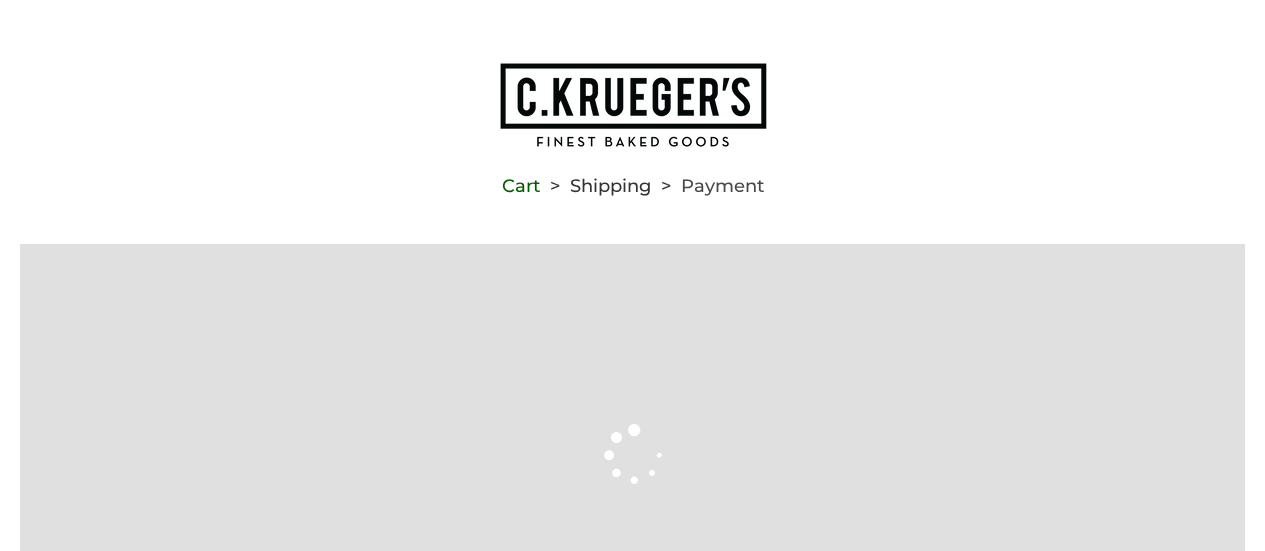 scroll, scrollTop: 0, scrollLeft: 0, axis: both 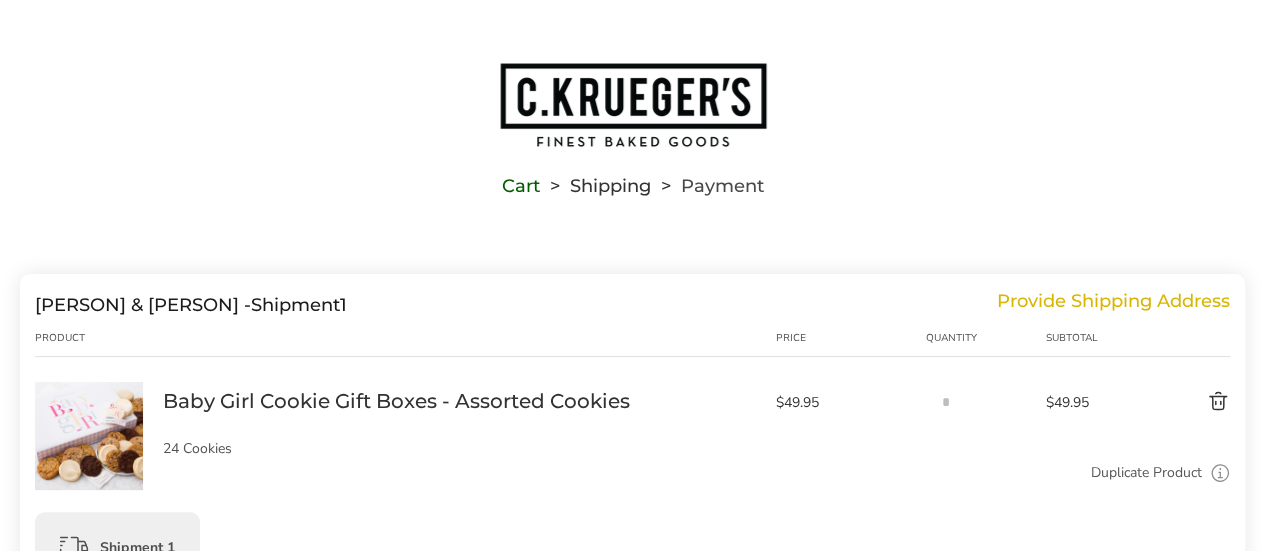 click on "Provide Shipping Address" at bounding box center [1113, 305] 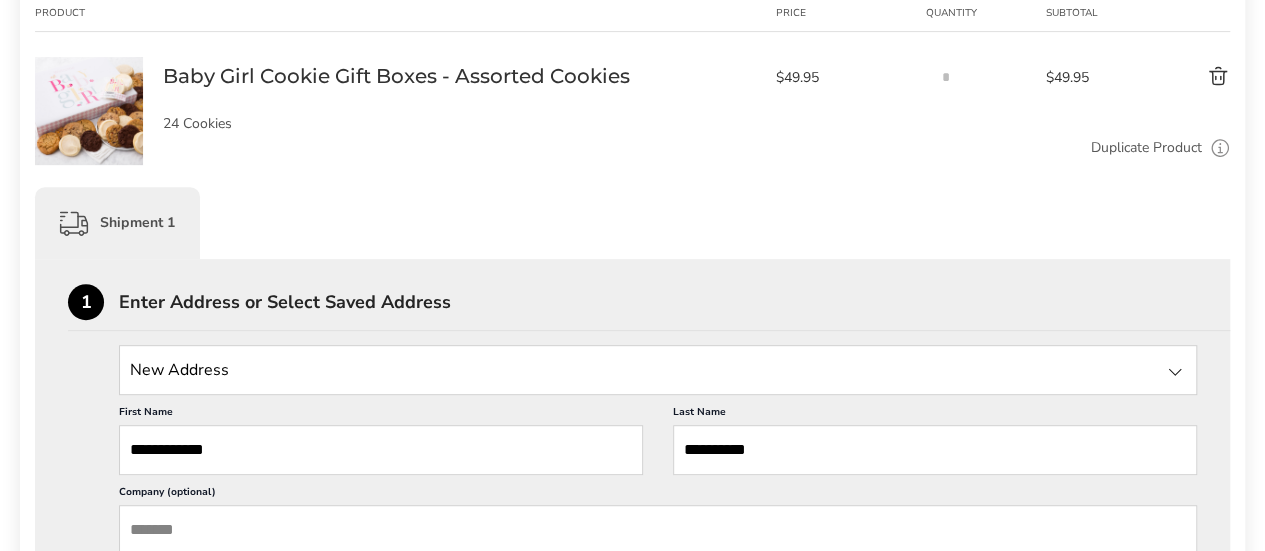 scroll, scrollTop: 443, scrollLeft: 0, axis: vertical 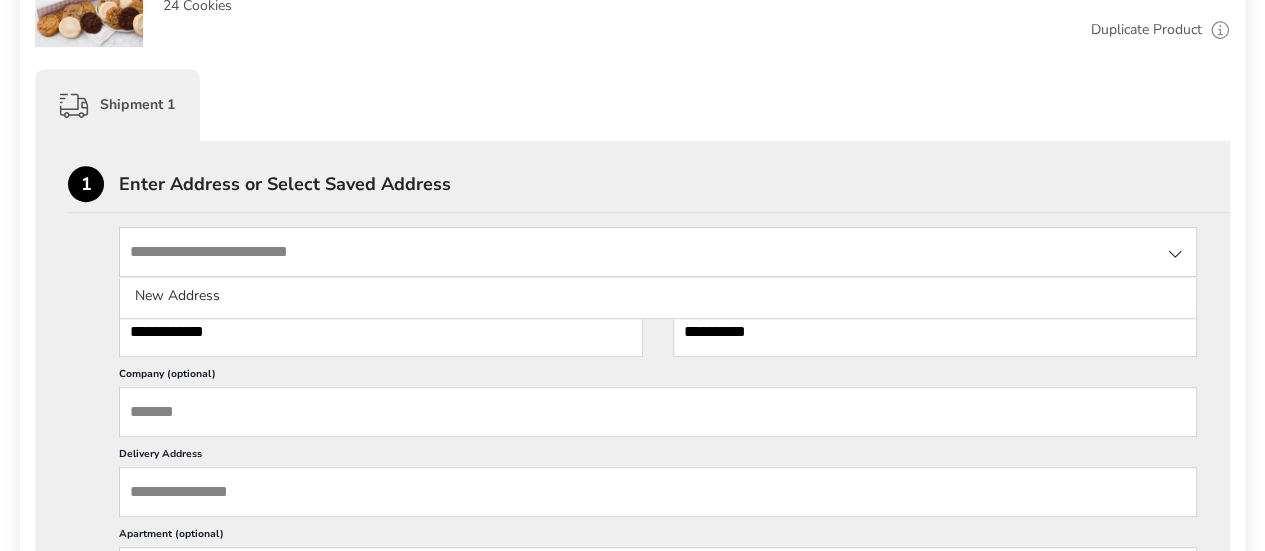 click at bounding box center [658, 252] 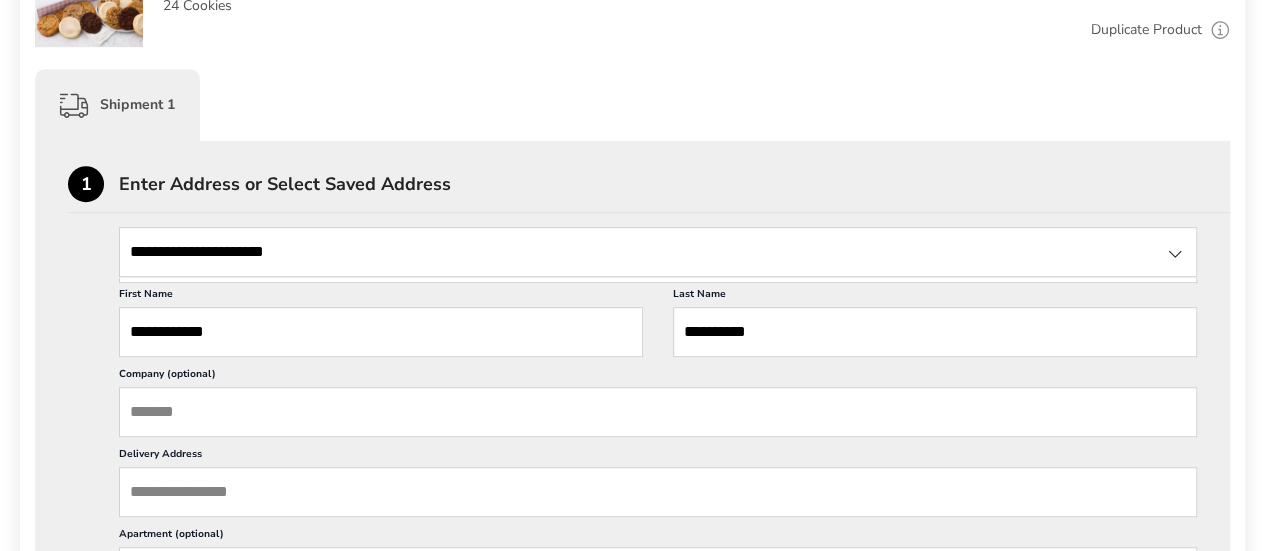 type on "**********" 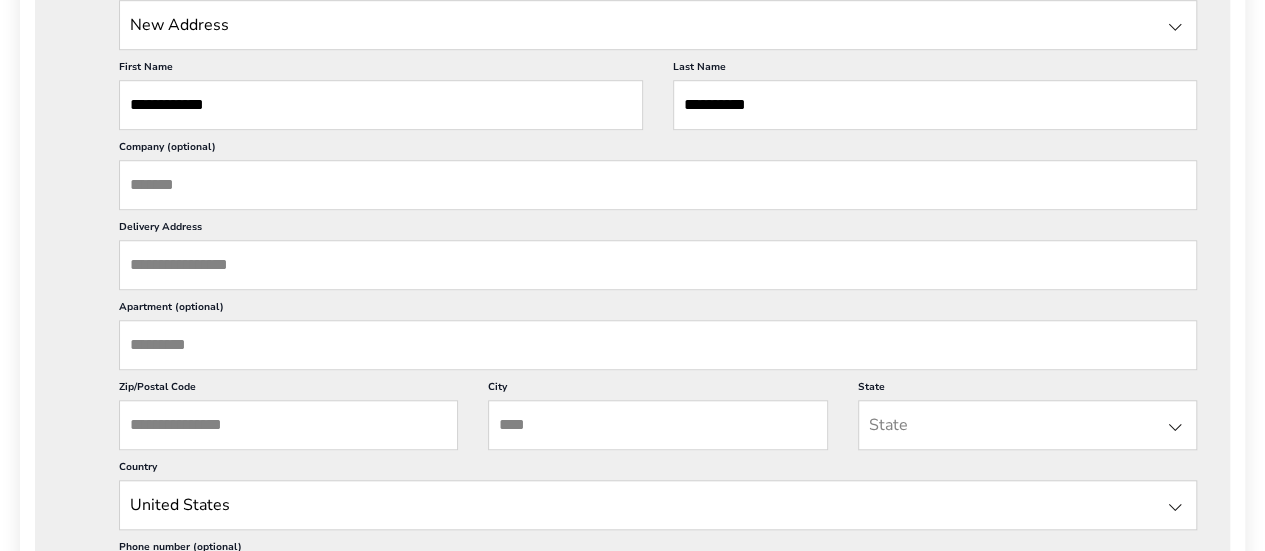 scroll, scrollTop: 744, scrollLeft: 0, axis: vertical 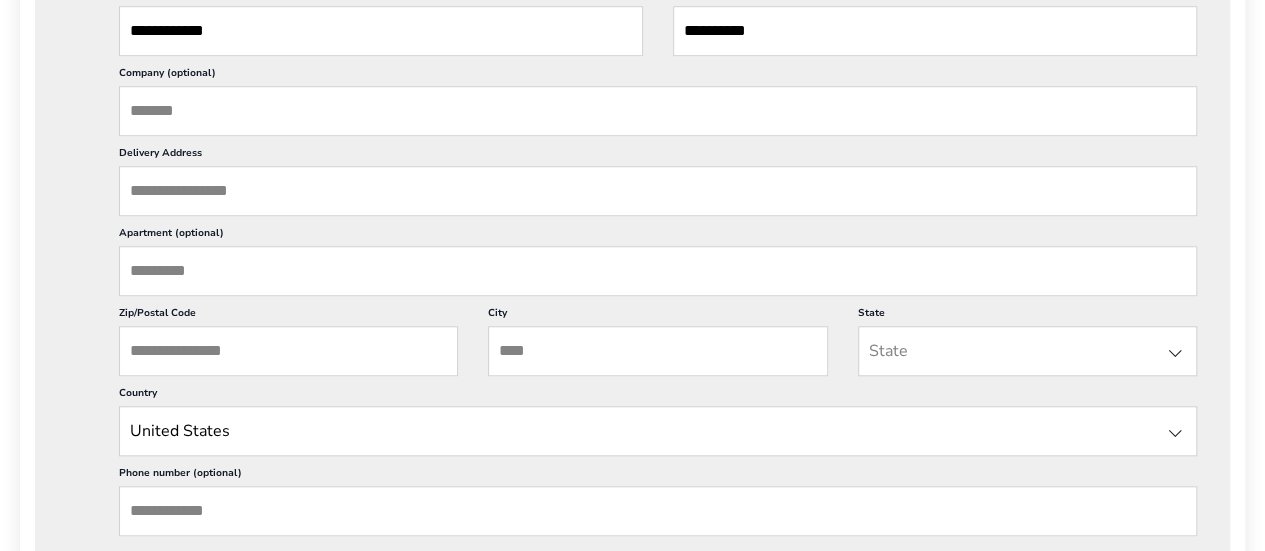 click on "Delivery Address" at bounding box center (658, 191) 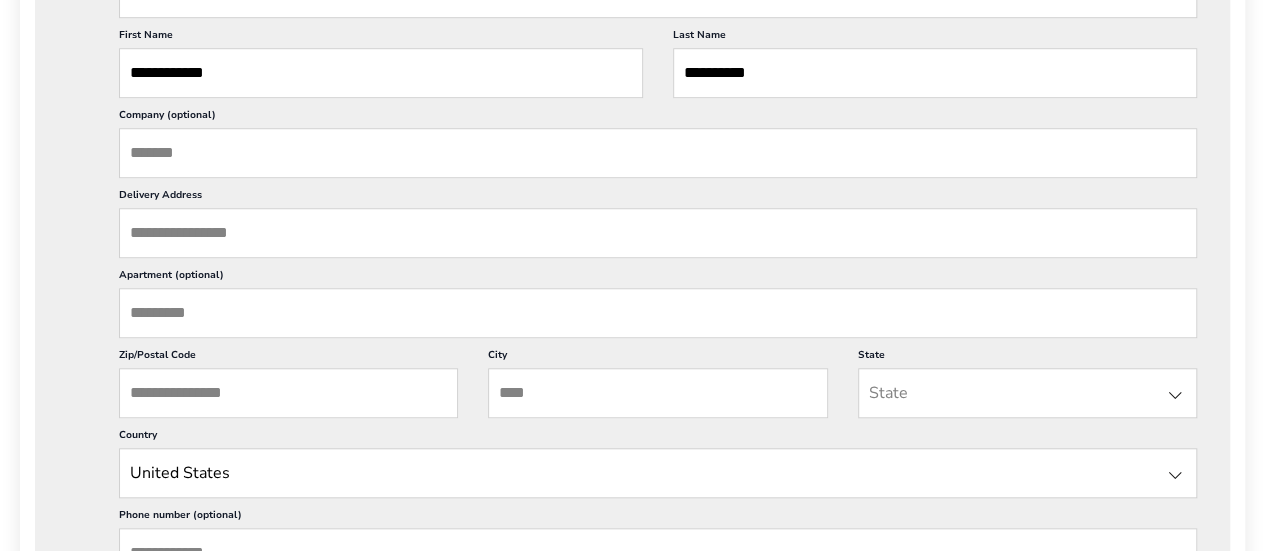 scroll, scrollTop: 706, scrollLeft: 0, axis: vertical 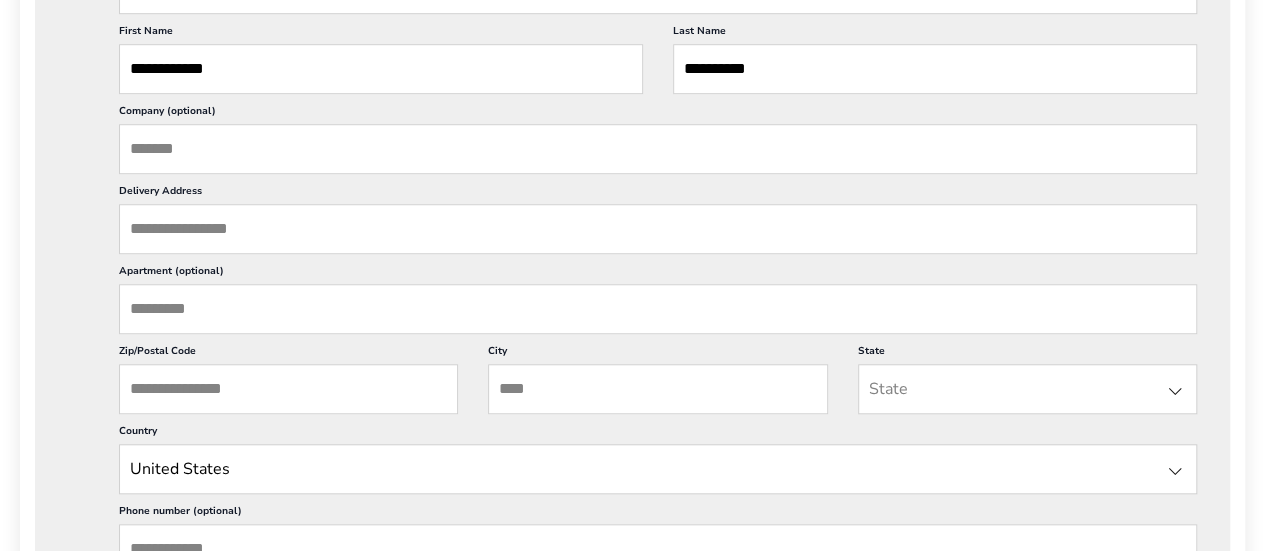click on "Delivery Address" at bounding box center (658, 229) 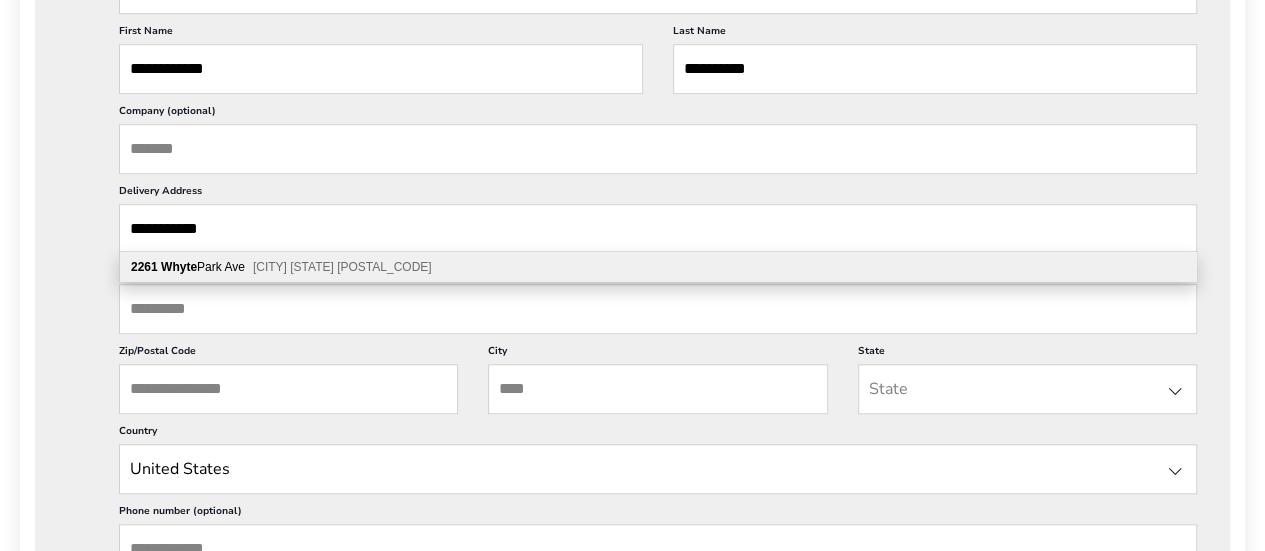 click on "[NUMBER] [STREET] [CITY] [STATE] [POSTAL_CODE]" at bounding box center [658, 267] 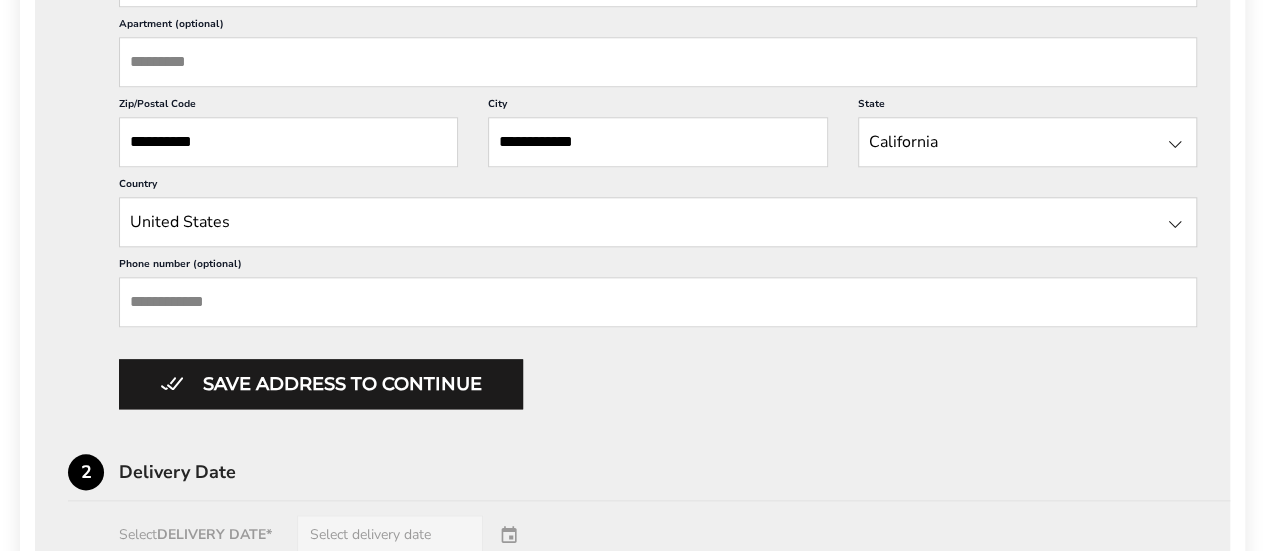 scroll, scrollTop: 956, scrollLeft: 0, axis: vertical 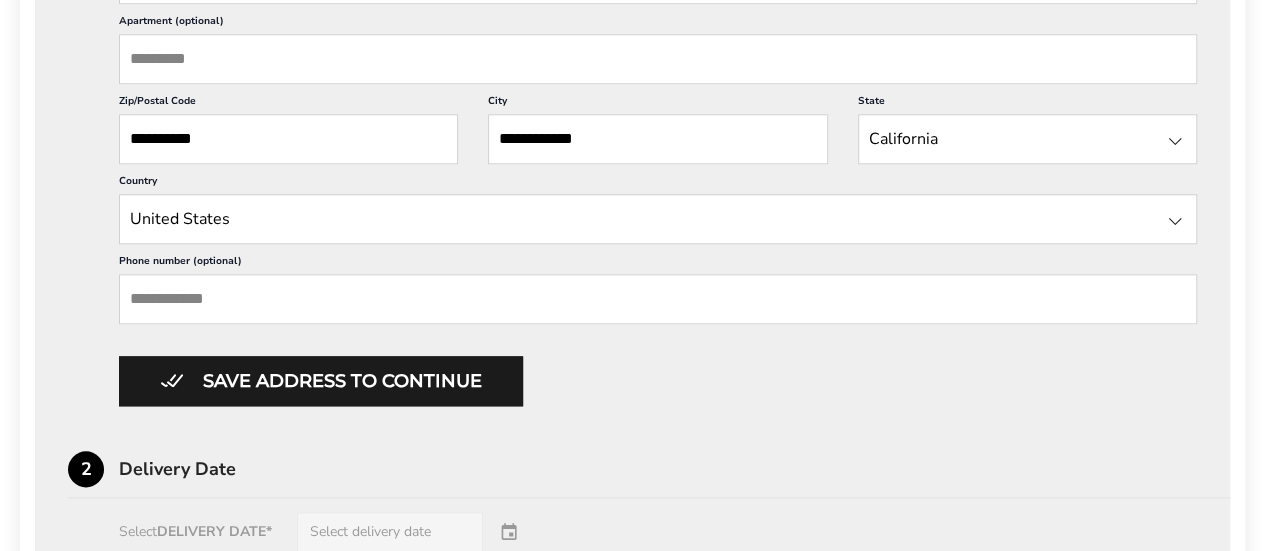 click on "Phone number (optional)" at bounding box center (658, 299) 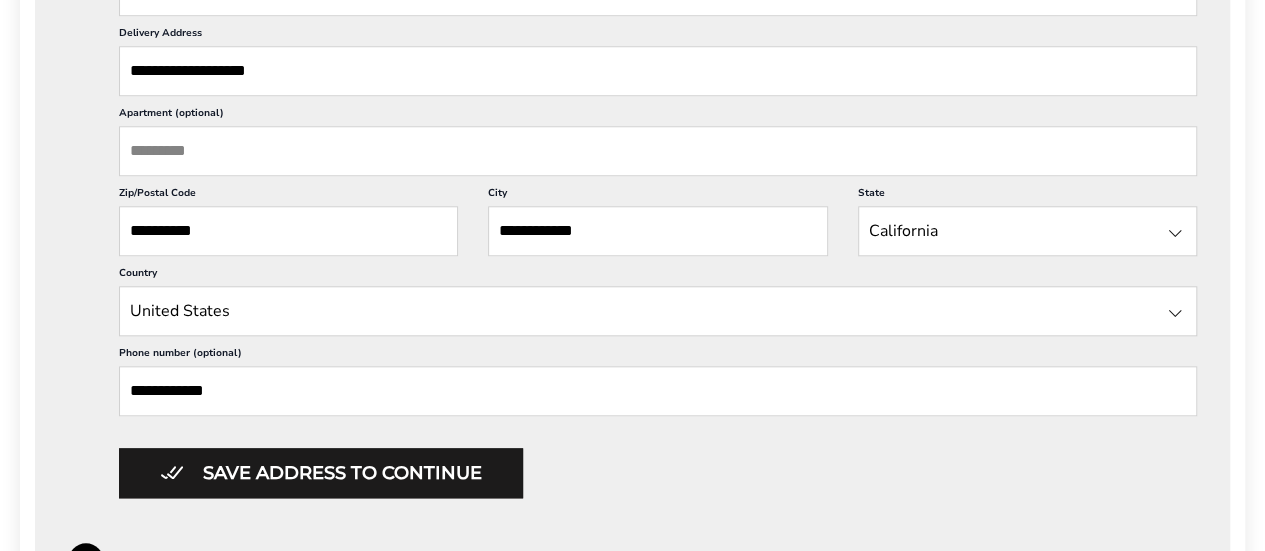 scroll, scrollTop: 856, scrollLeft: 0, axis: vertical 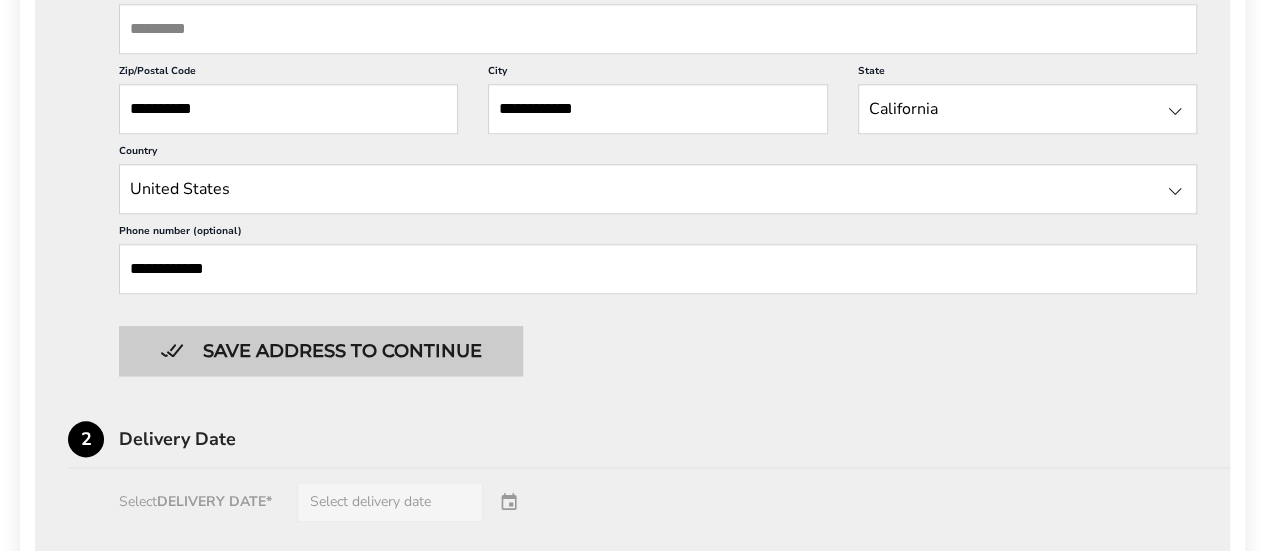 type on "**********" 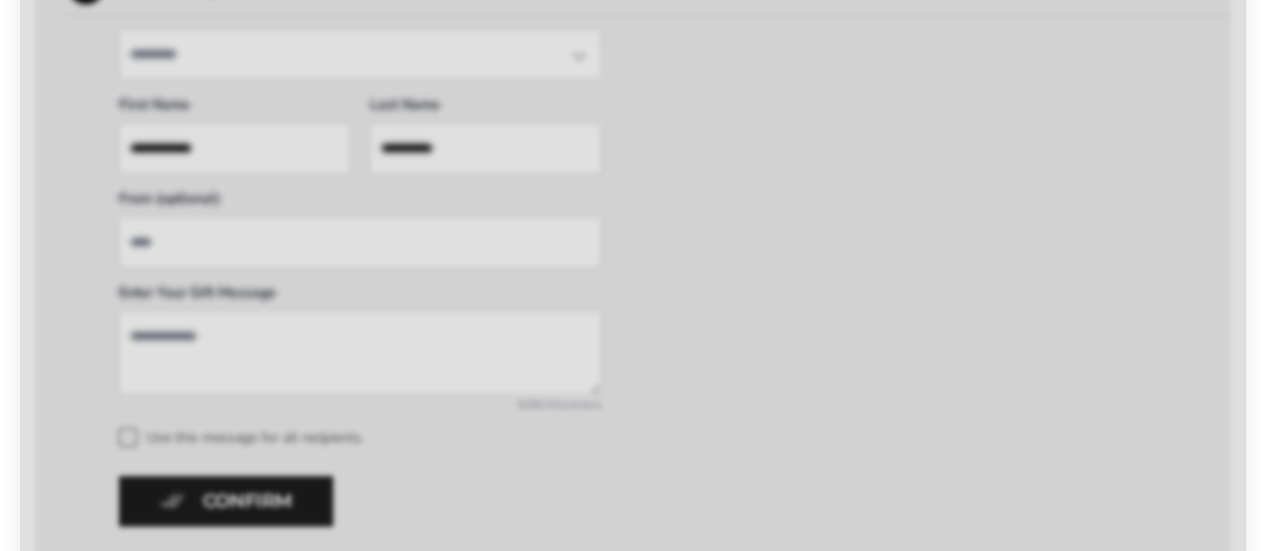 scroll, scrollTop: 1030, scrollLeft: 0, axis: vertical 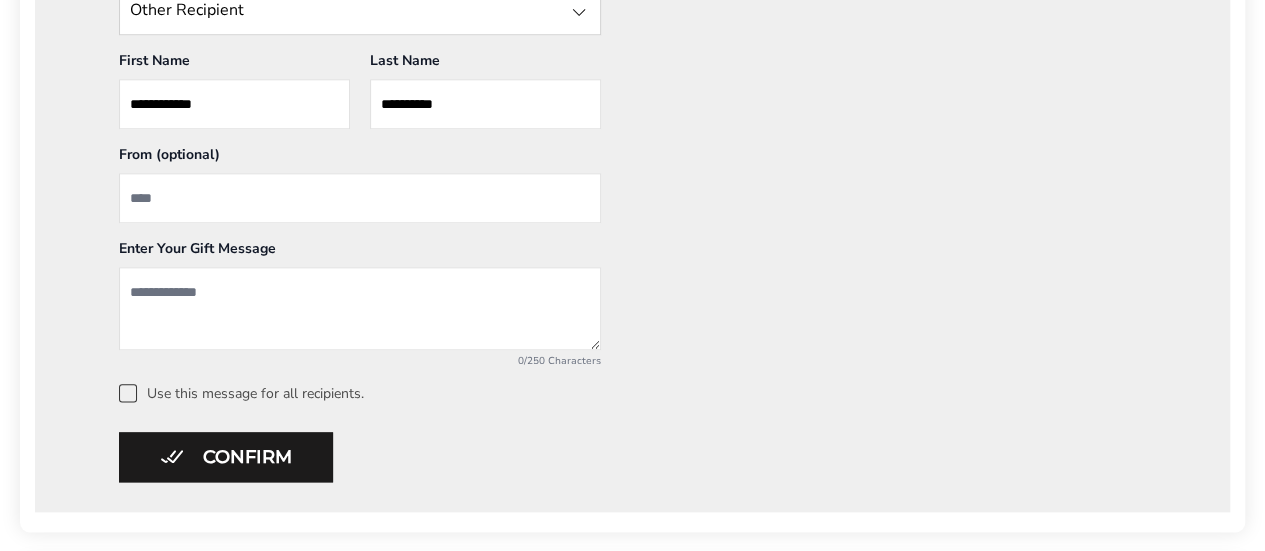 click at bounding box center [360, 198] 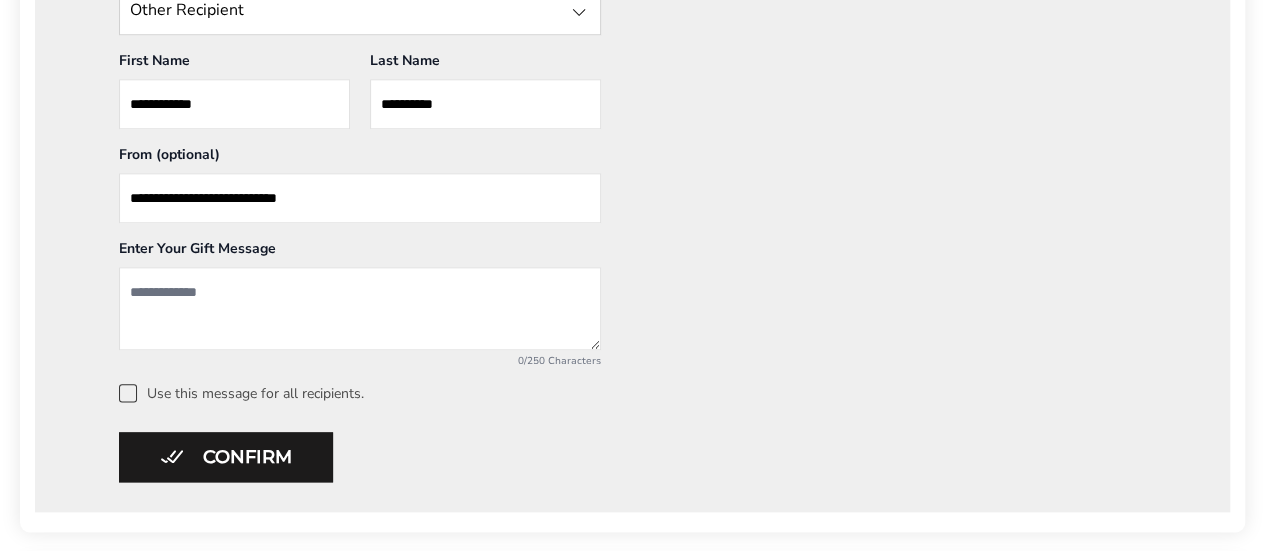 type on "**********" 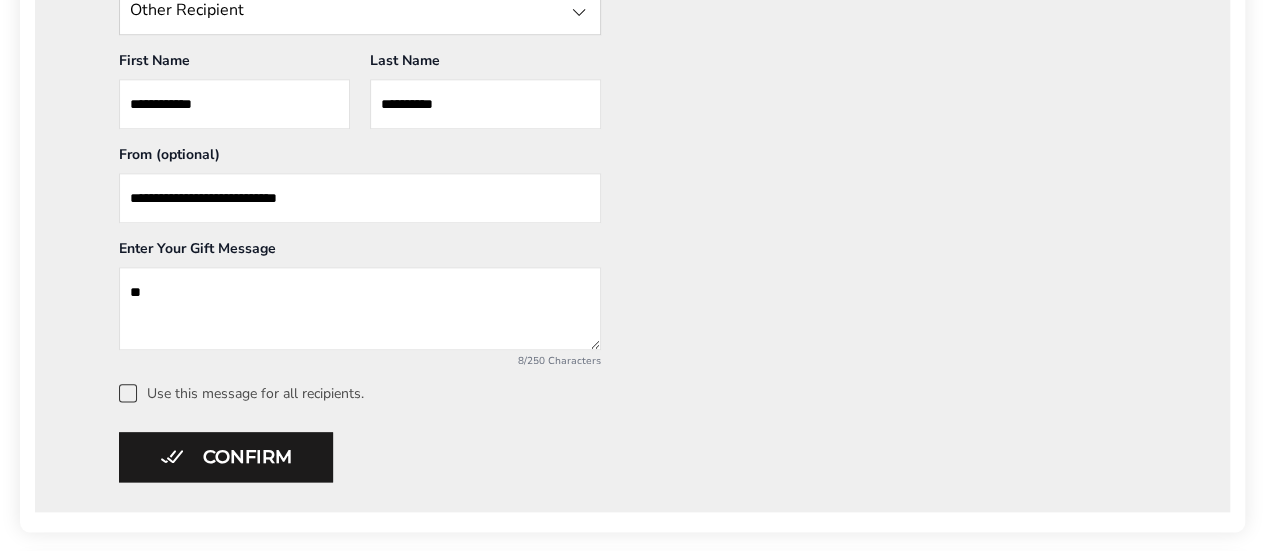 type on "*" 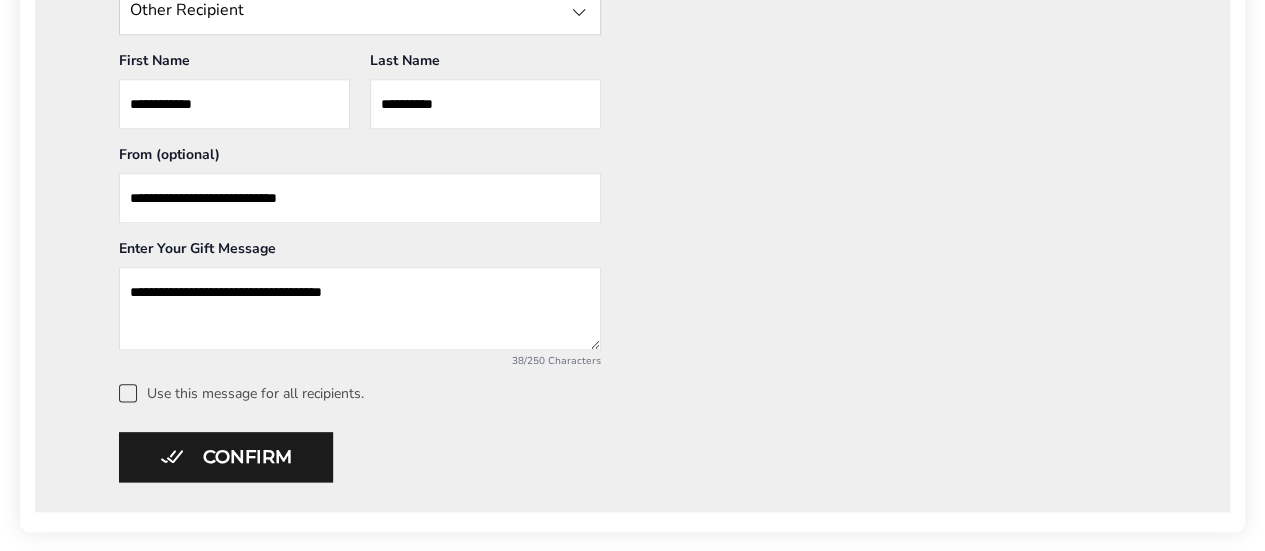 drag, startPoint x: 376, startPoint y: 289, endPoint x: 282, endPoint y: 285, distance: 94.08507 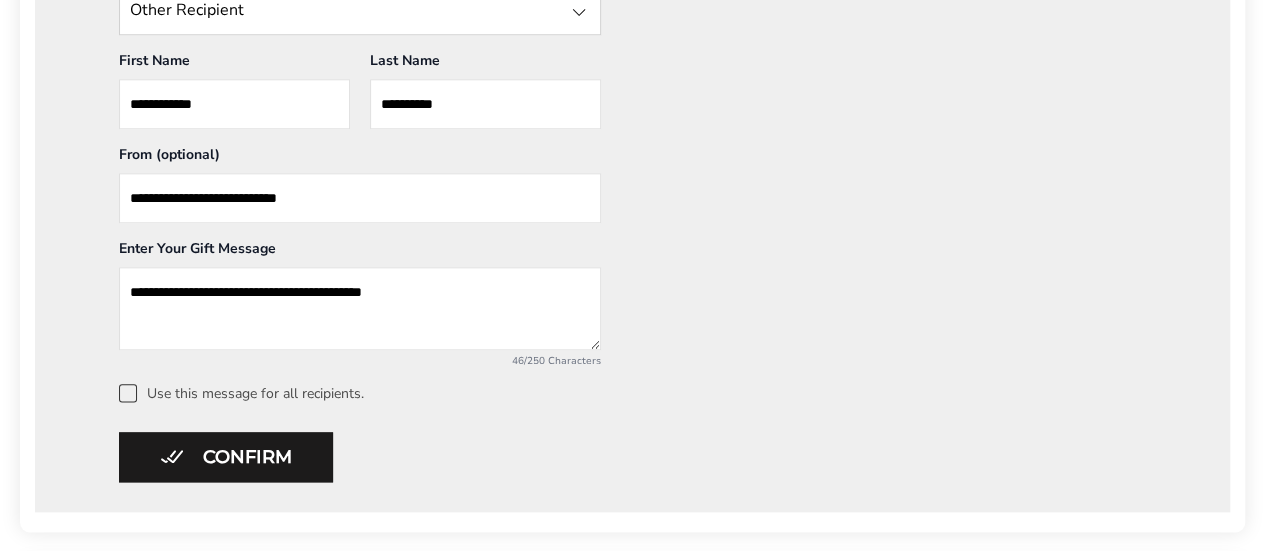 click on "**********" at bounding box center [360, 308] 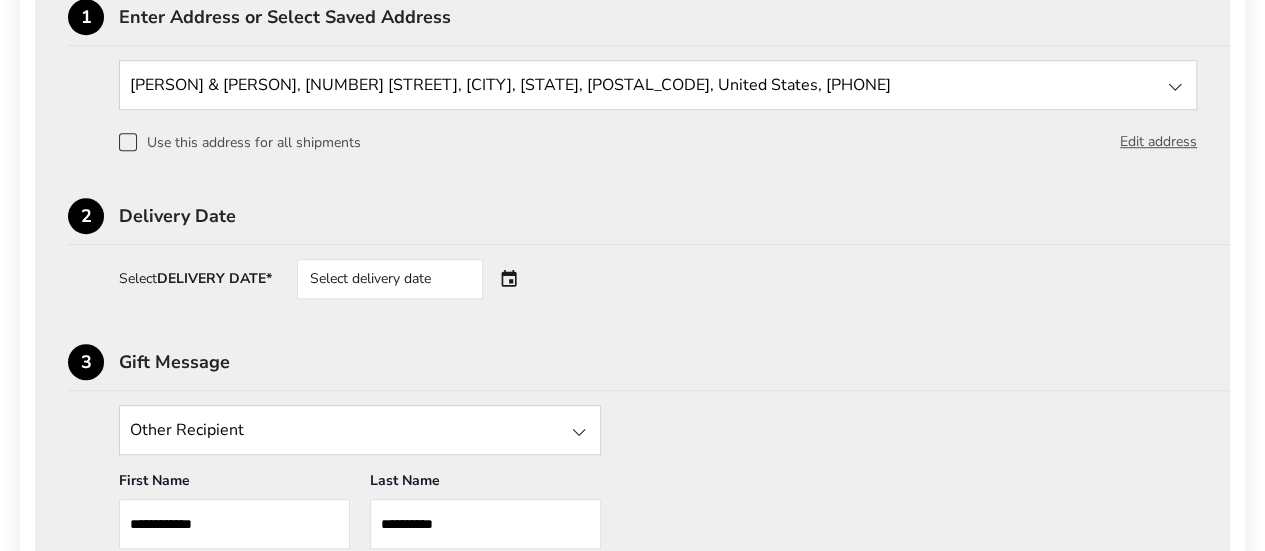 scroll, scrollTop: 642, scrollLeft: 0, axis: vertical 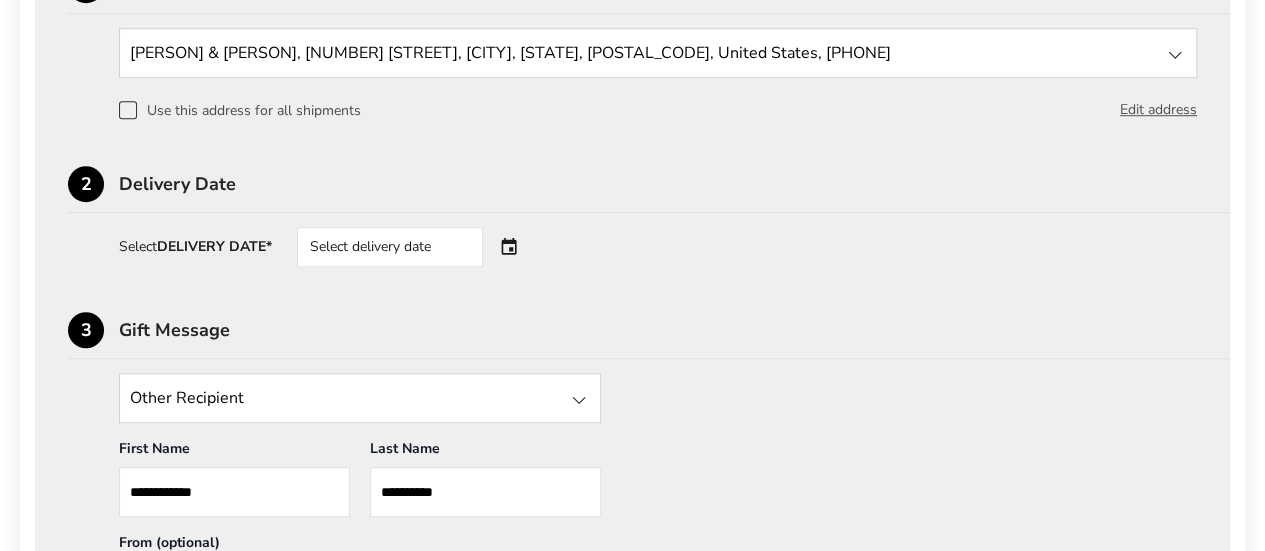 type on "**********" 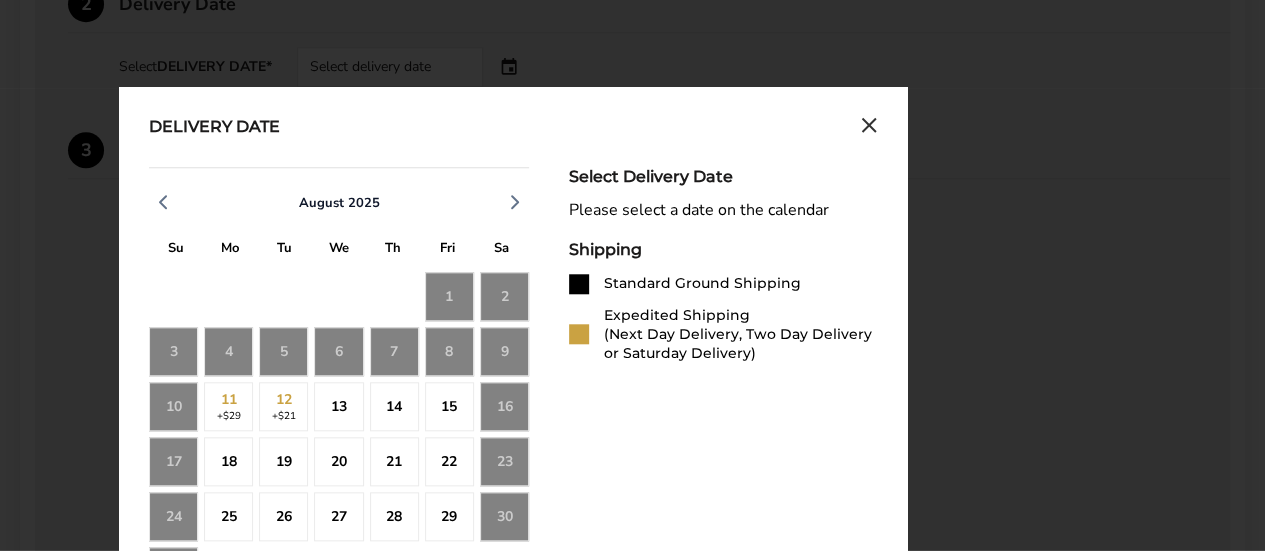 scroll, scrollTop: 846, scrollLeft: 0, axis: vertical 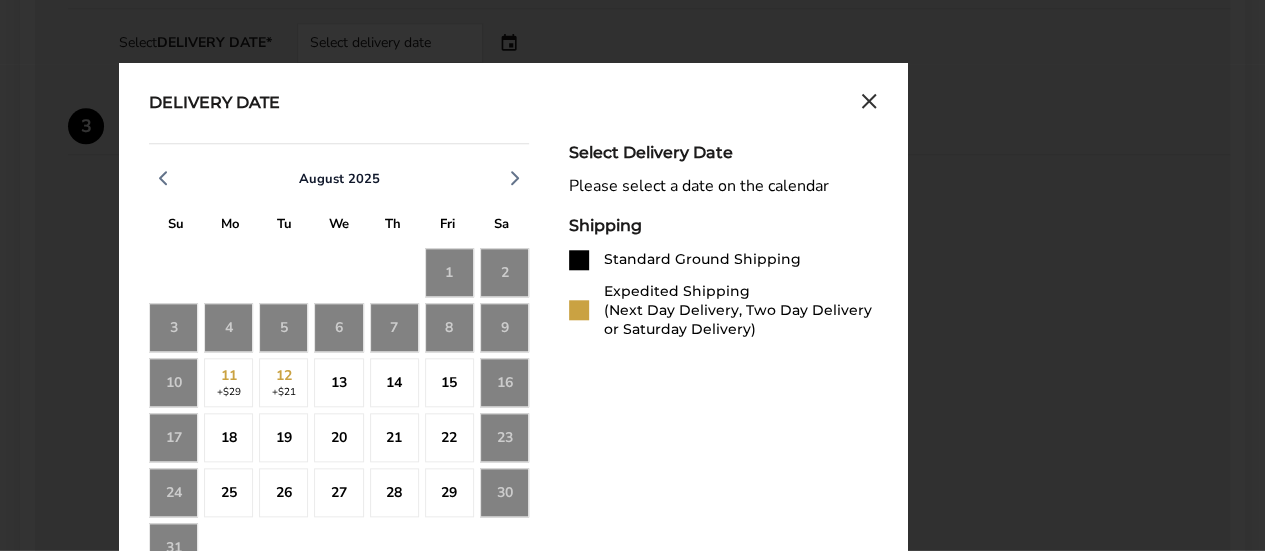 click on "7" 